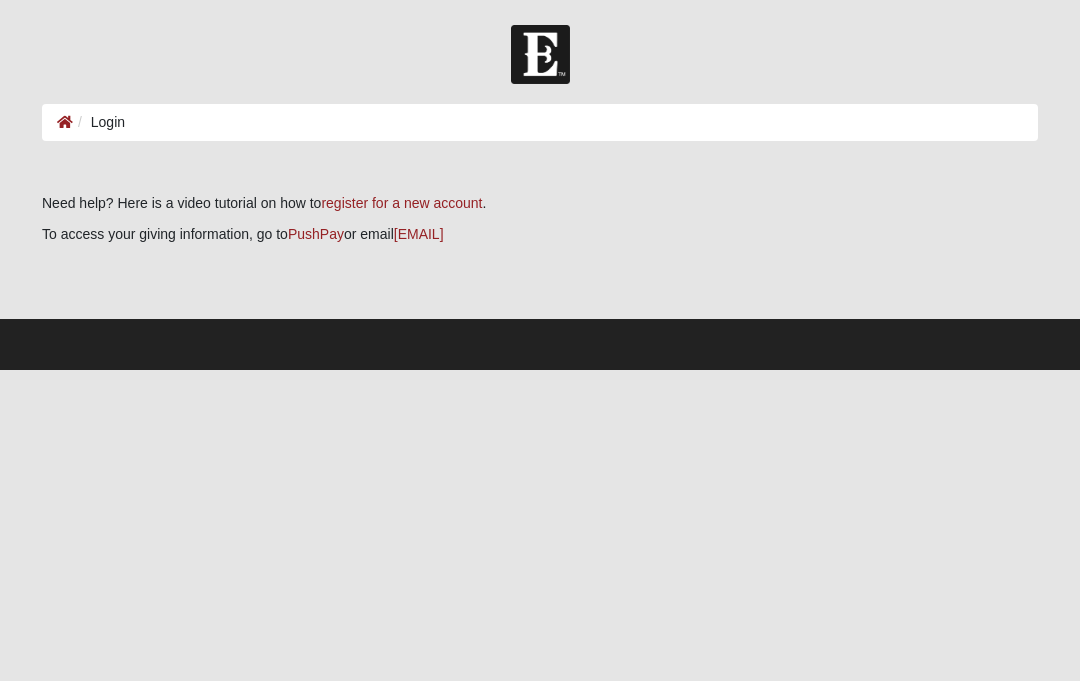 scroll, scrollTop: 0, scrollLeft: 0, axis: both 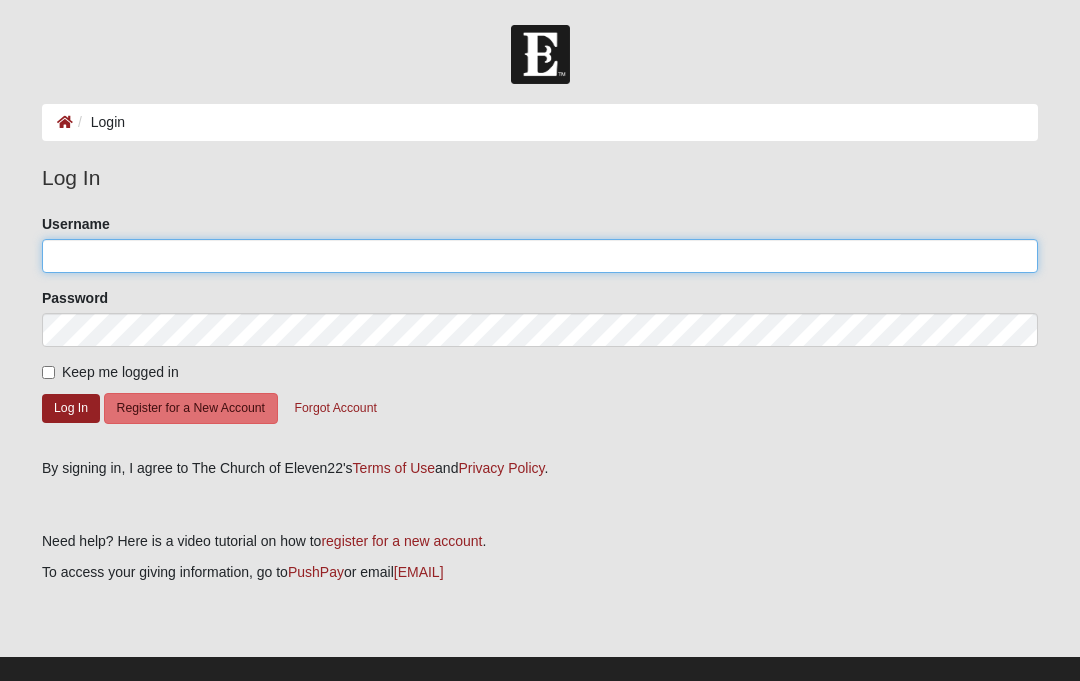 click on "Username" 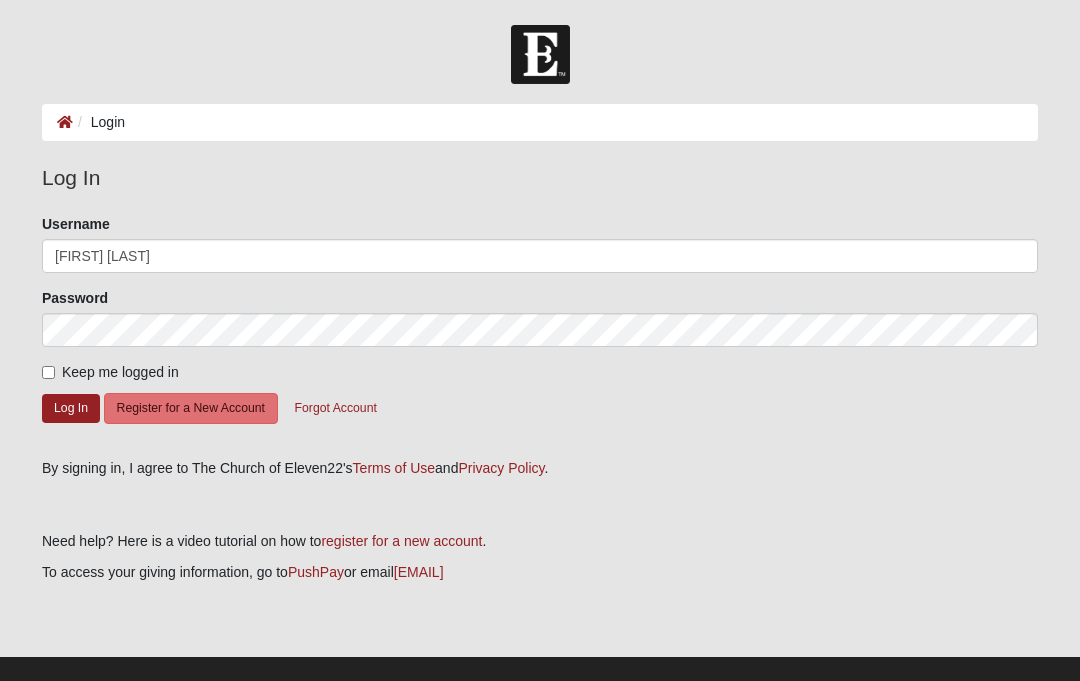 click on "Log In" 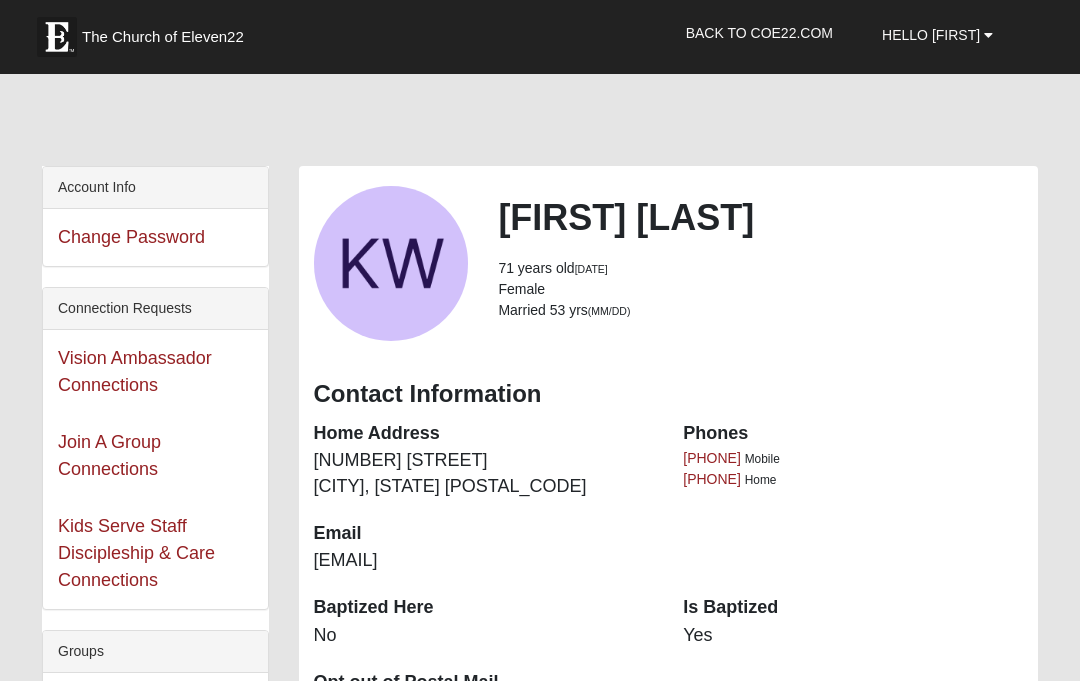 scroll, scrollTop: 0, scrollLeft: 0, axis: both 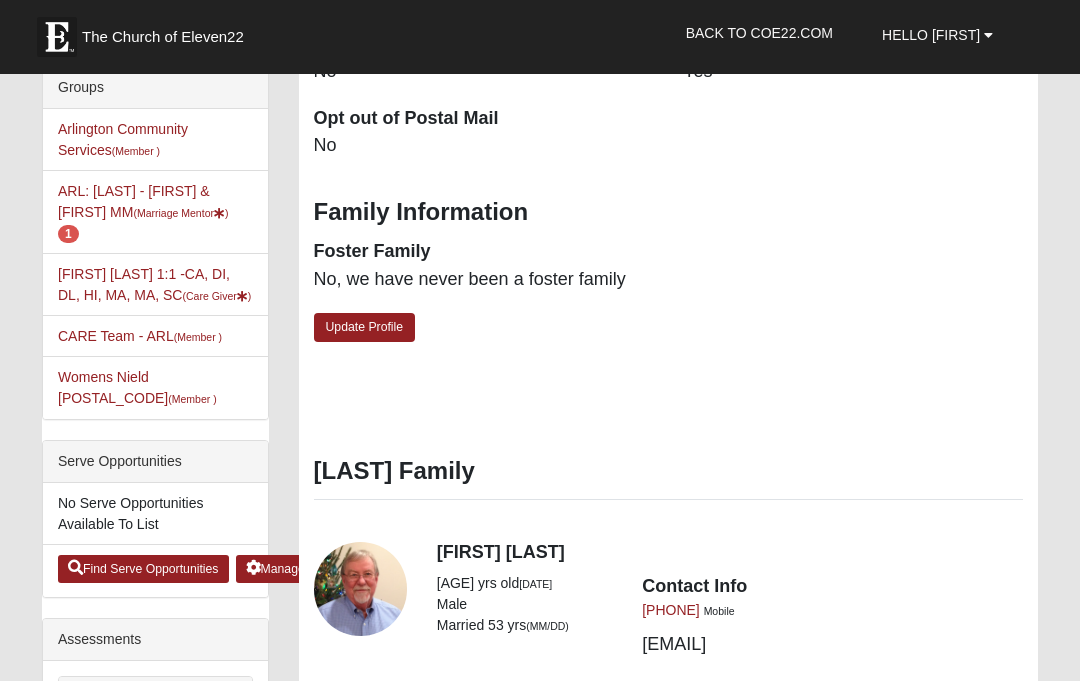 click on "(Marriage Mentor
)" at bounding box center [180, 213] 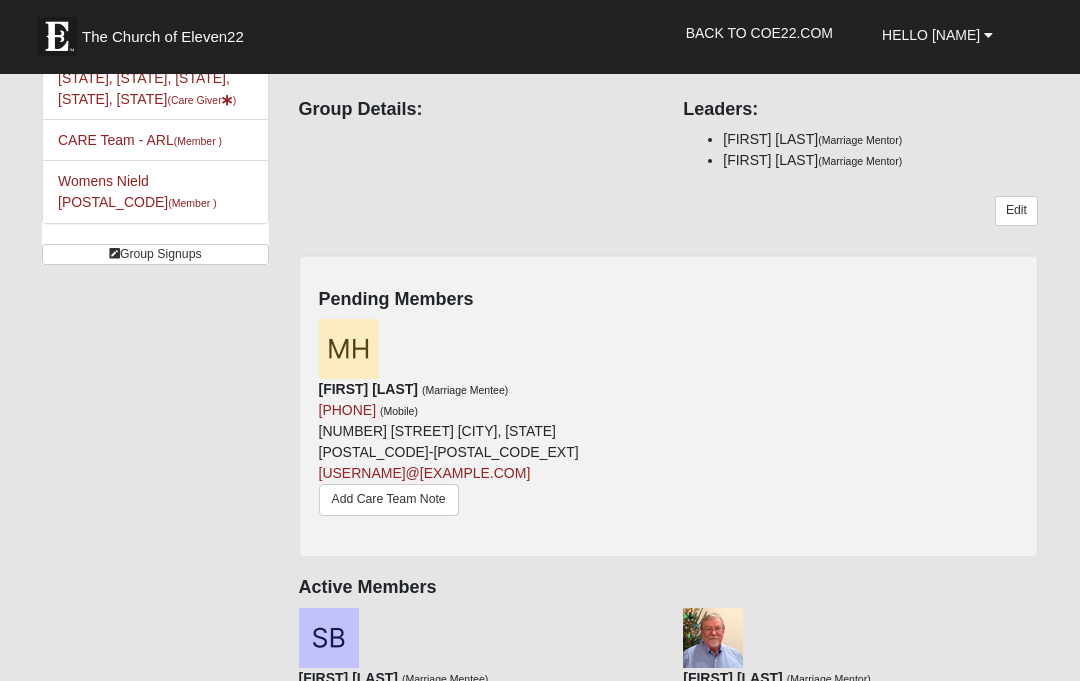 scroll, scrollTop: 213, scrollLeft: 0, axis: vertical 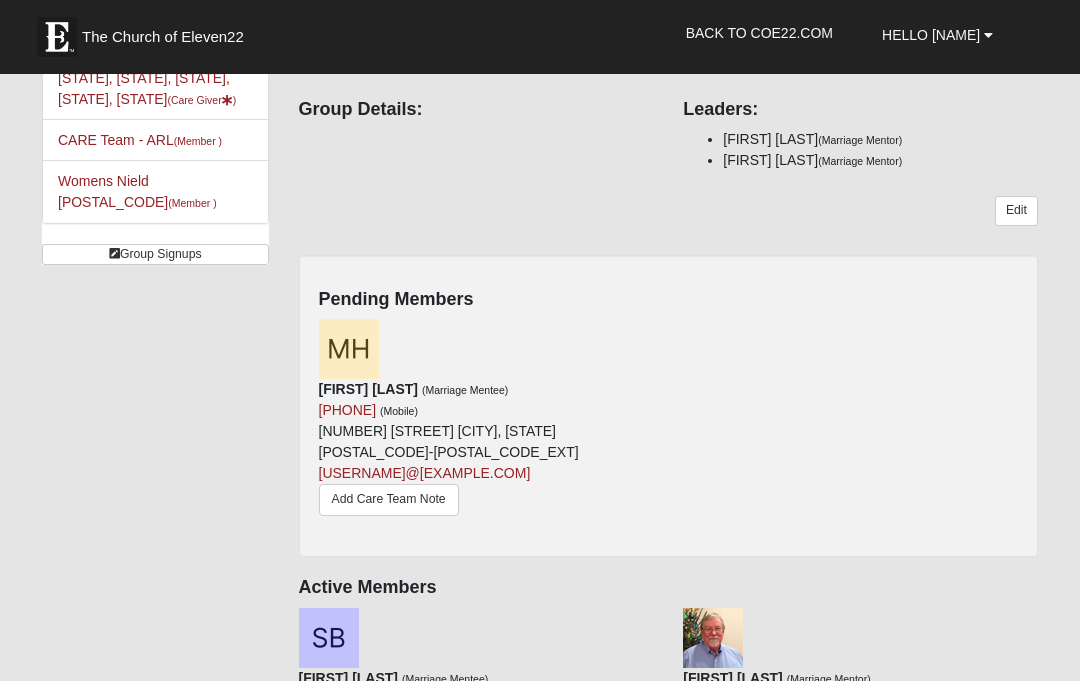 click at bounding box center (661, 329) 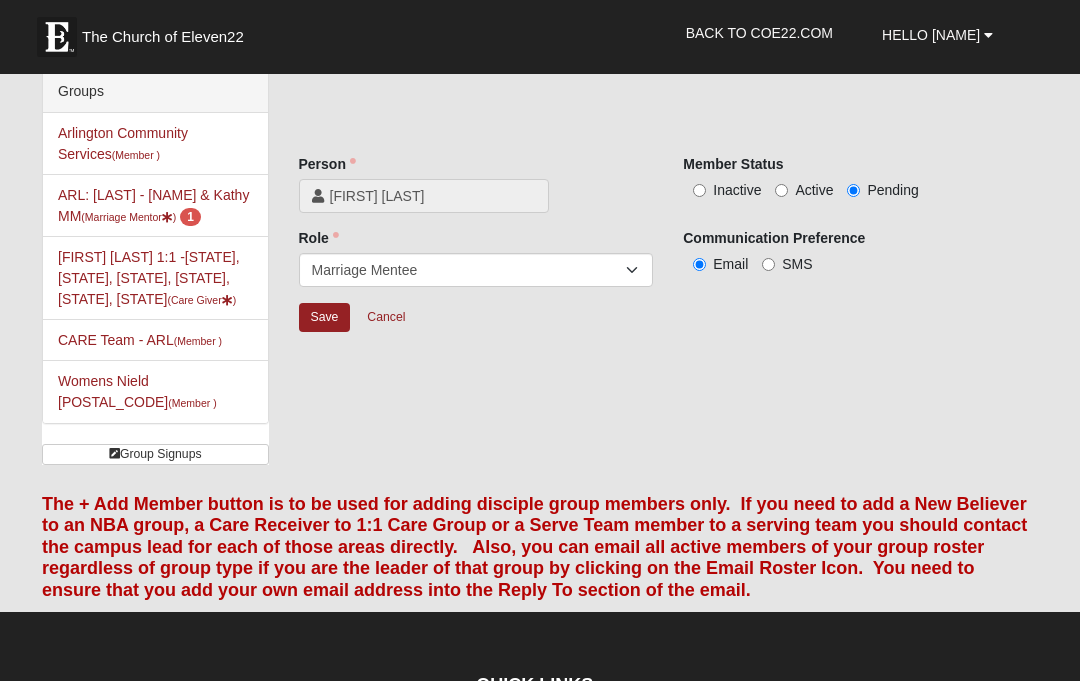 scroll, scrollTop: 0, scrollLeft: 0, axis: both 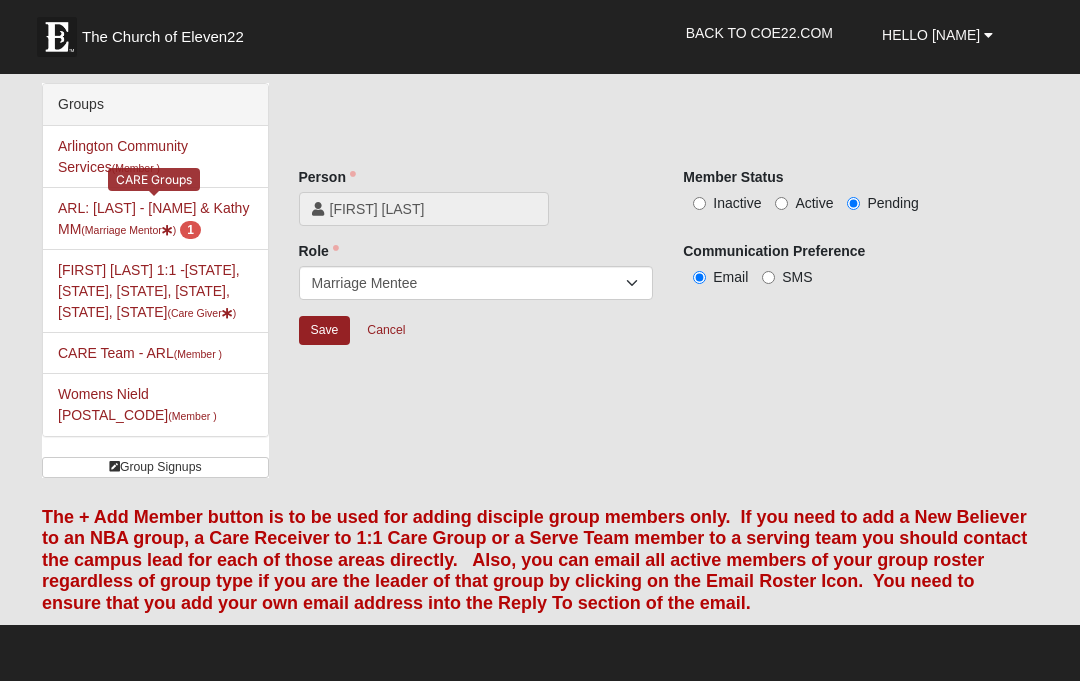 click on "ARL: Wright - Bob & Kathy MM  (Marriage Mentor
)
1" at bounding box center (153, 218) 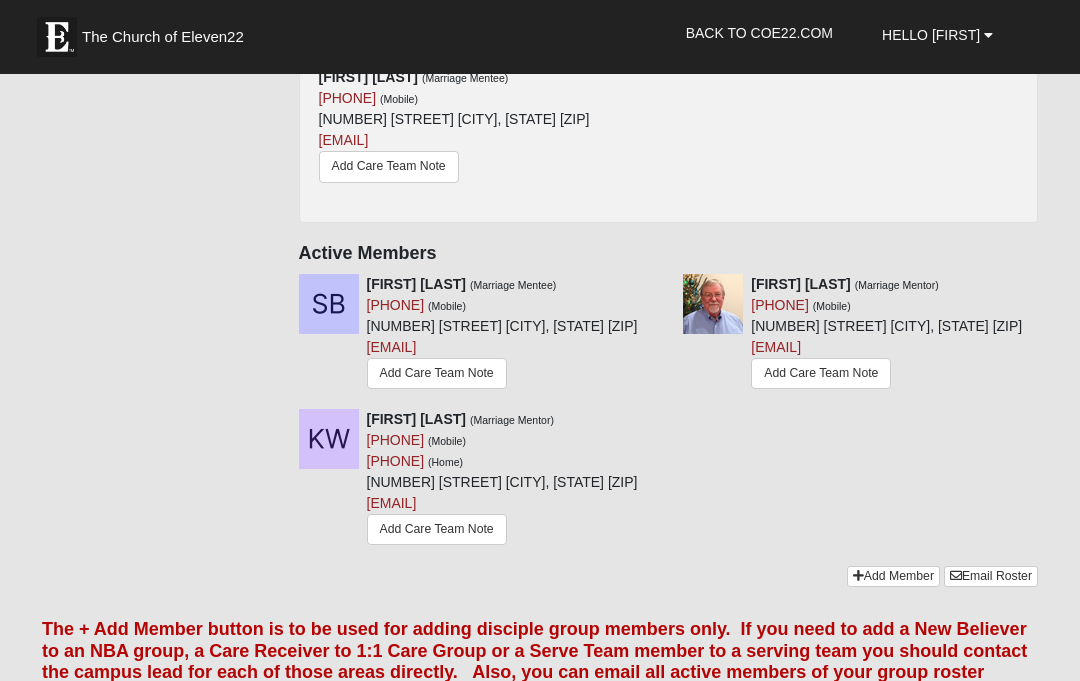 scroll, scrollTop: 524, scrollLeft: 0, axis: vertical 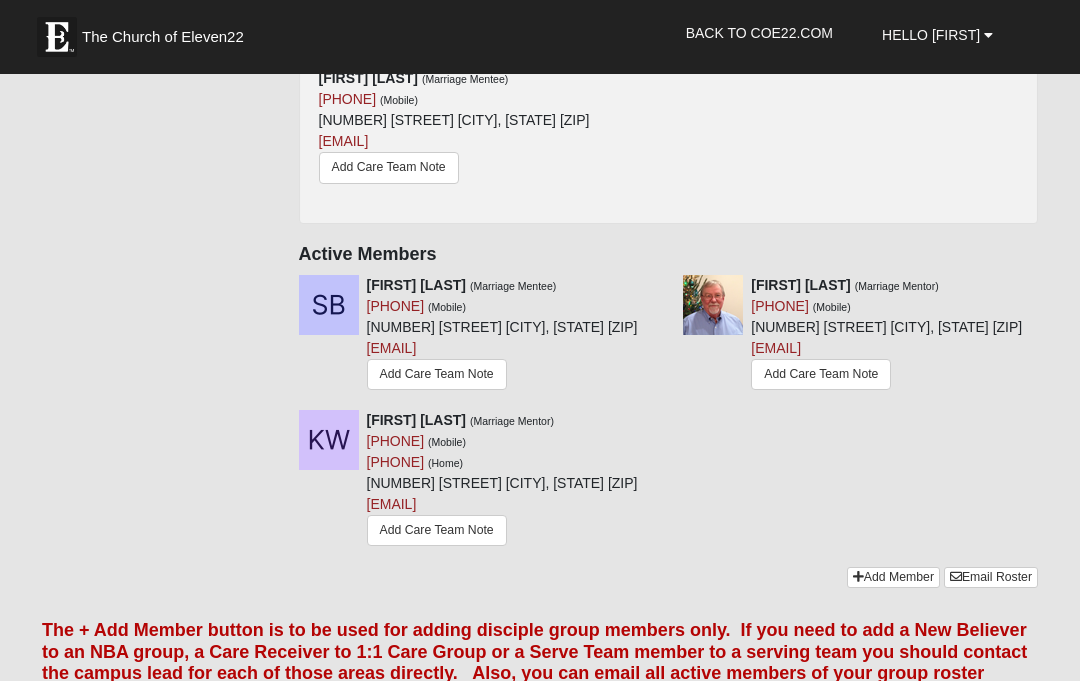 click at bounding box center [661, 285] 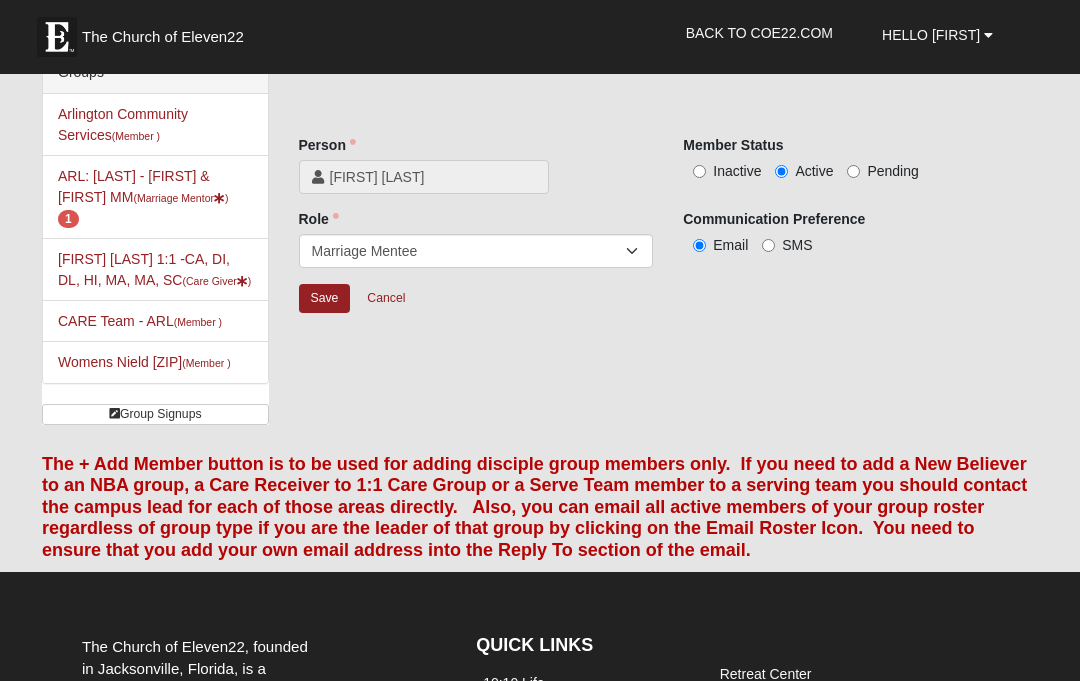 scroll, scrollTop: 0, scrollLeft: 0, axis: both 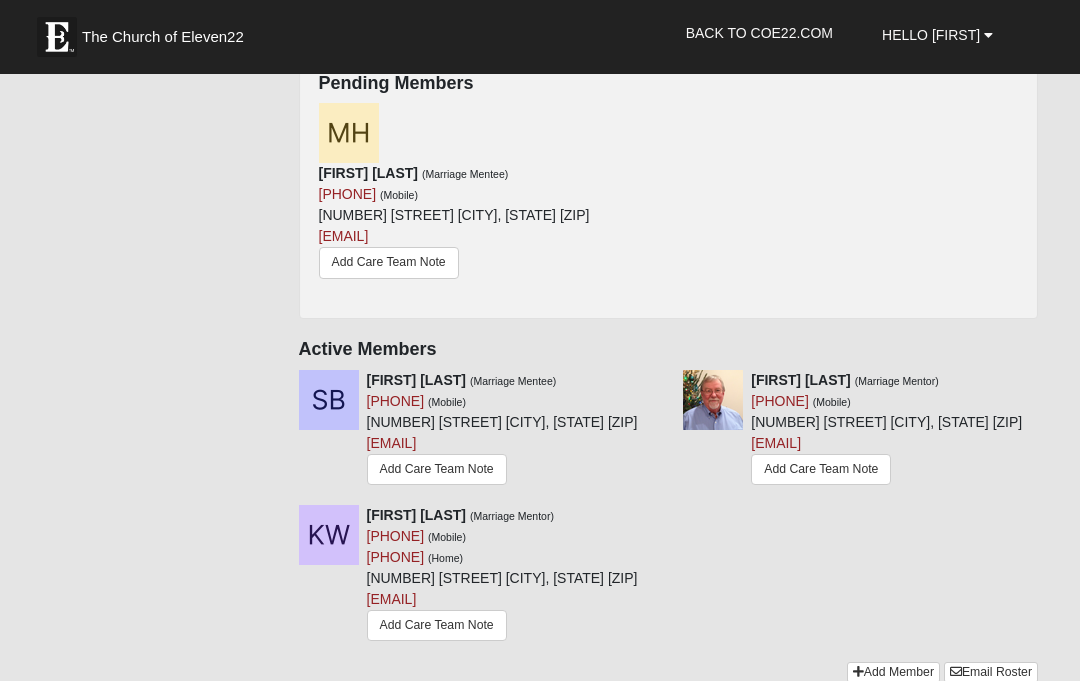 click on "Add Care Team Note" at bounding box center (437, 469) 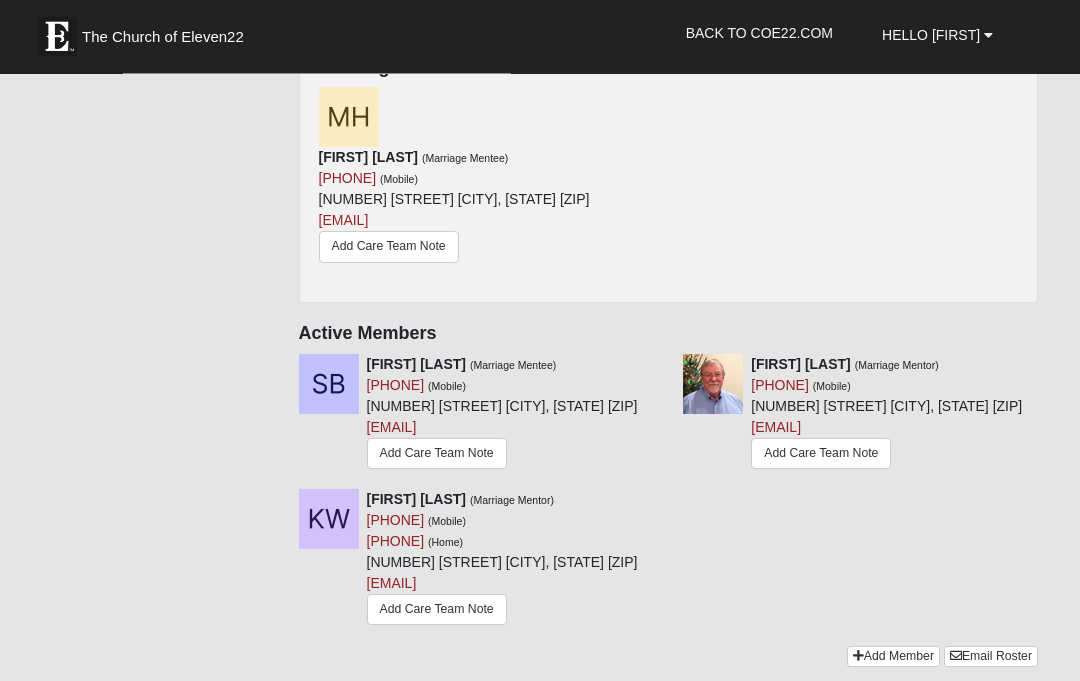scroll, scrollTop: 387, scrollLeft: 0, axis: vertical 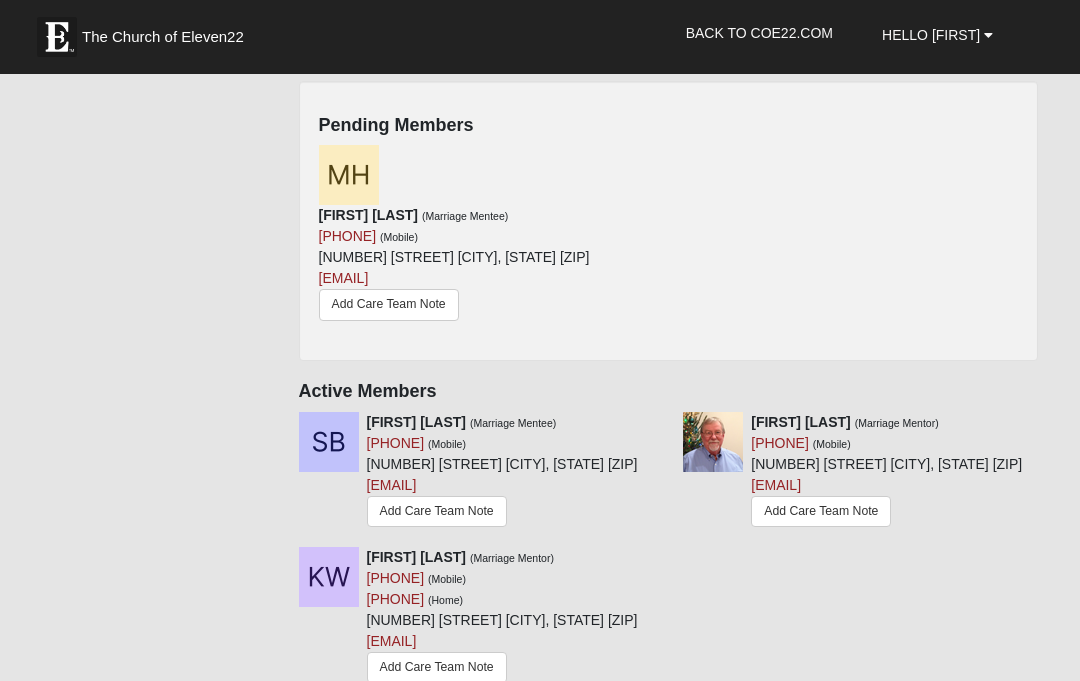 click on "Active Members" at bounding box center [669, 392] 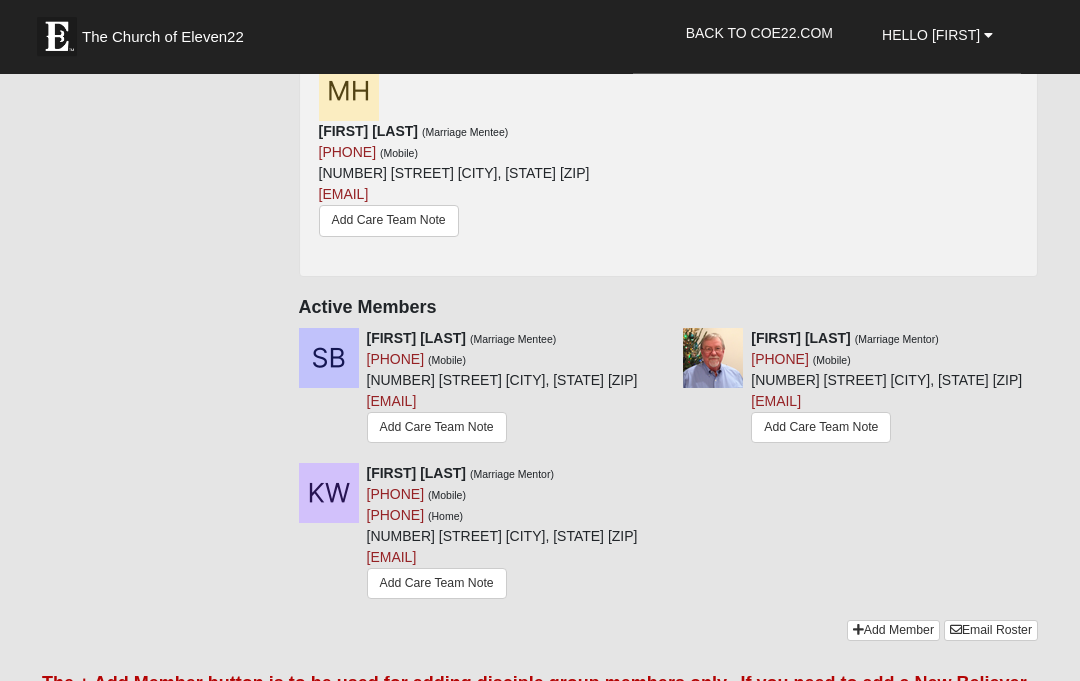 scroll, scrollTop: 471, scrollLeft: 0, axis: vertical 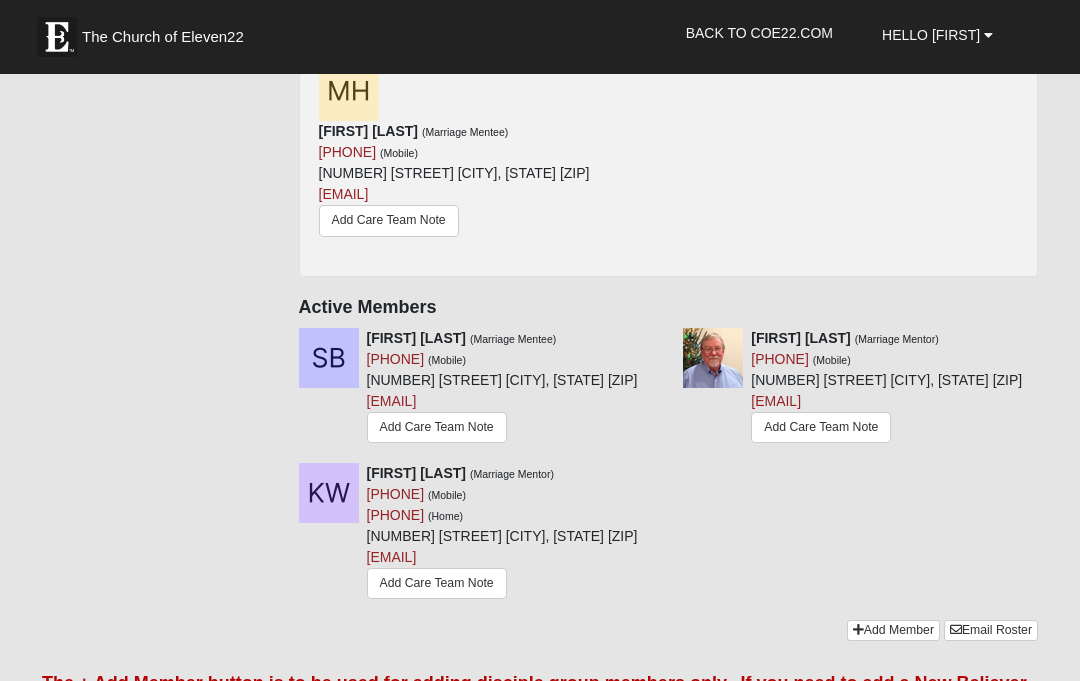 click on "Add Care Team Note" at bounding box center [437, 427] 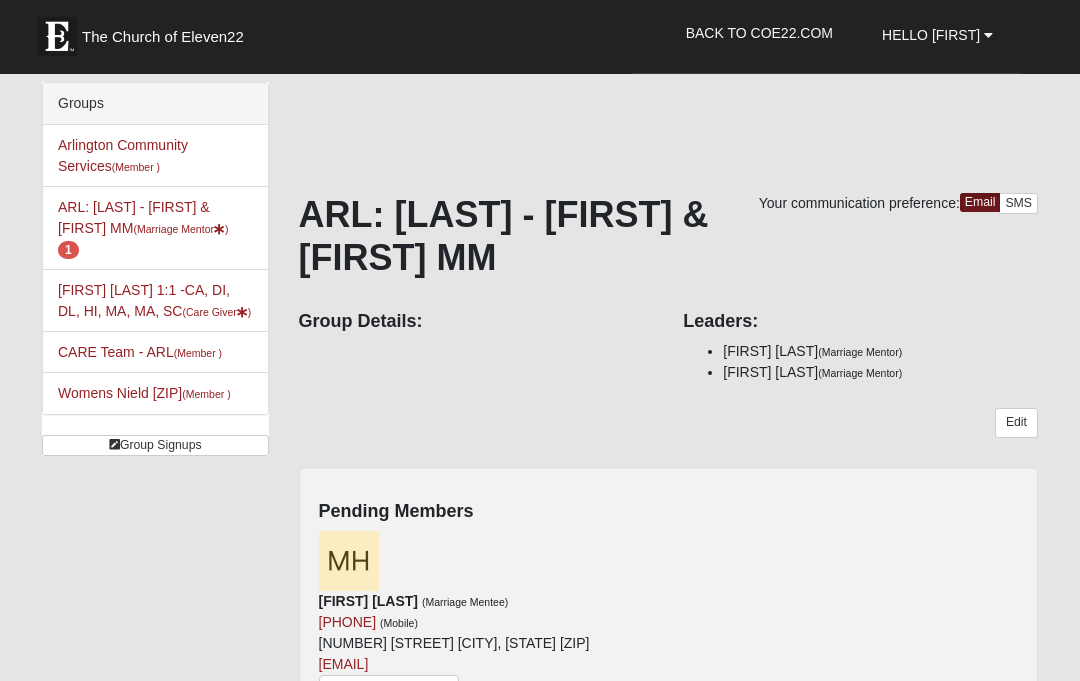 scroll, scrollTop: 0, scrollLeft: 0, axis: both 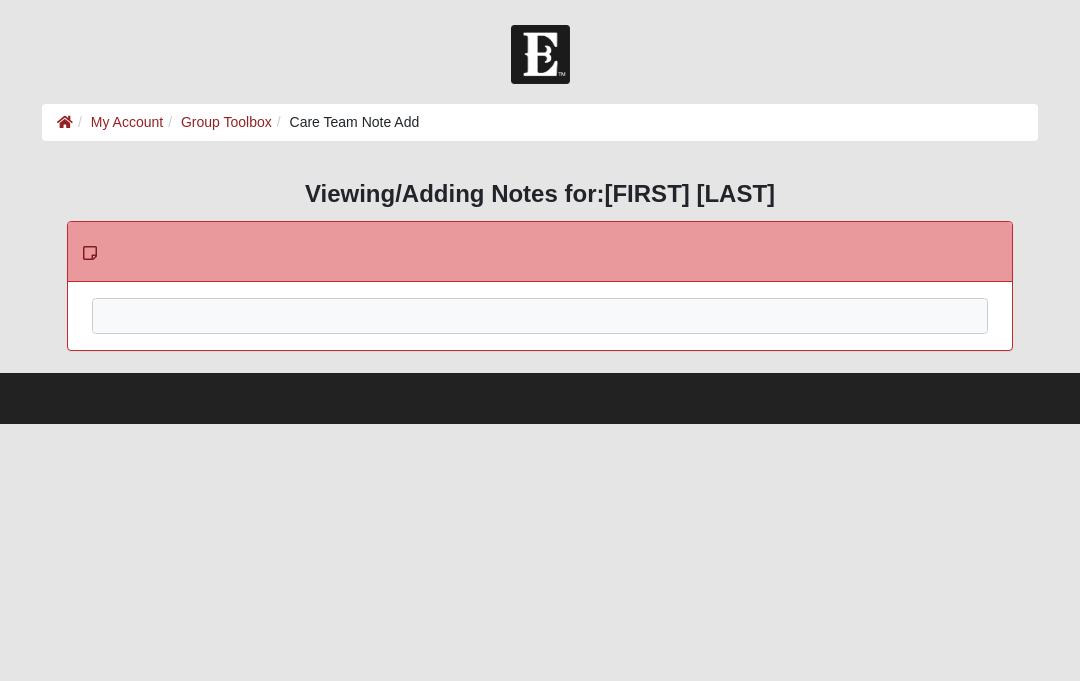 click at bounding box center (540, 343) 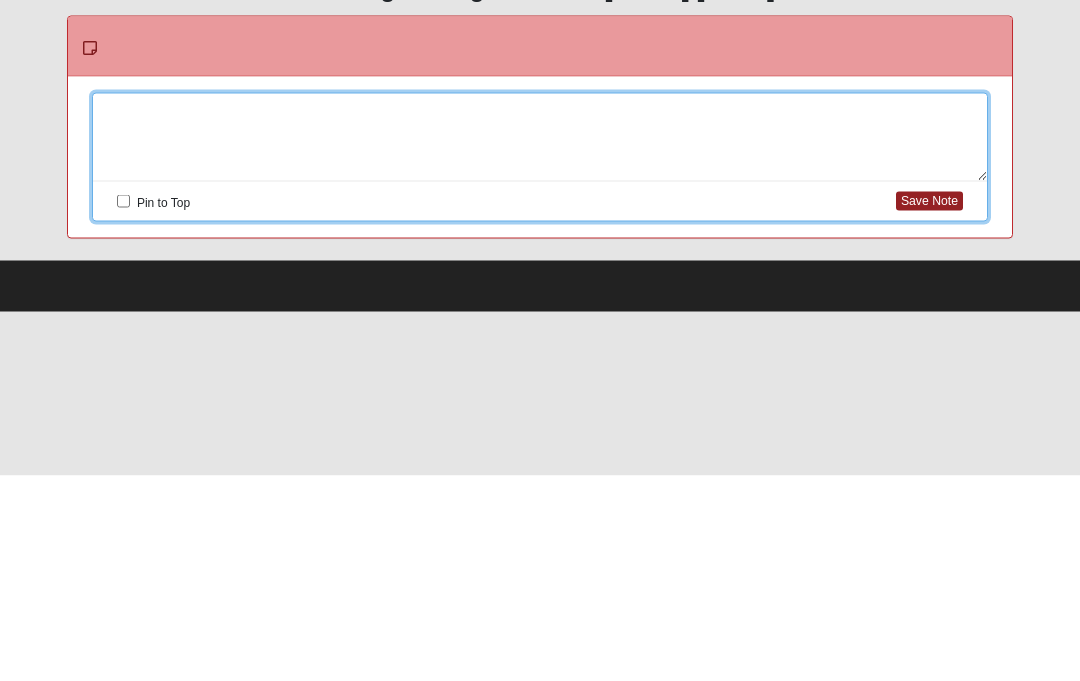 type 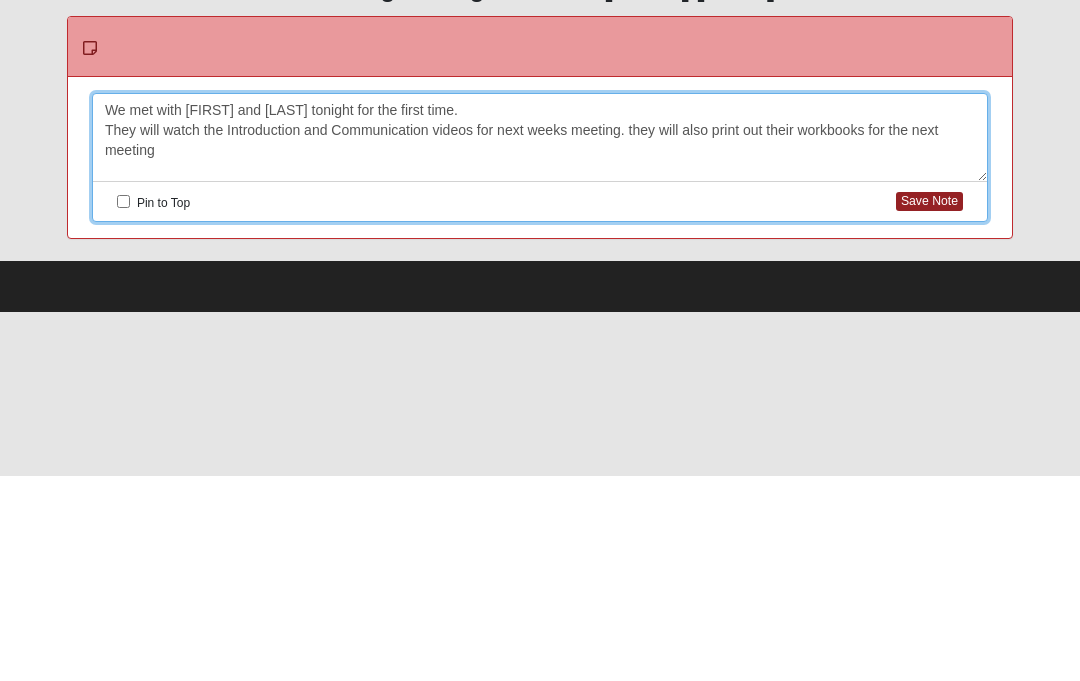 click on "We met with [FIRST] and [LAST] tonight for the first time.
They will watch the Introduction and Communication videos for next weeks meeting. they will also print out their workbooks for the next meeting" at bounding box center (540, 343) 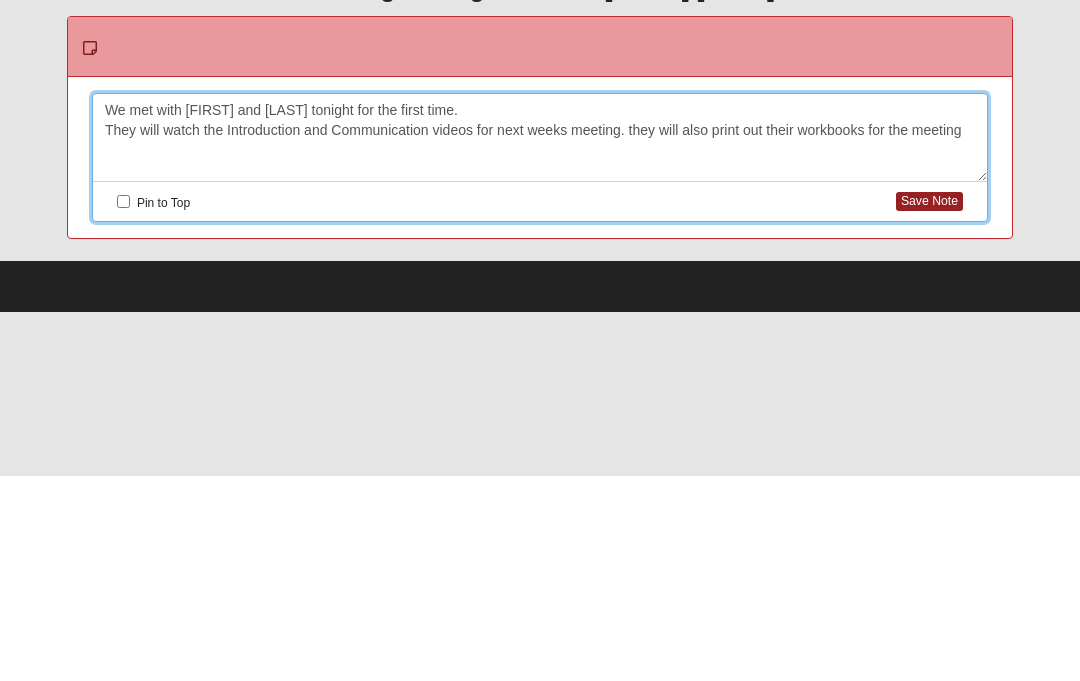 click on "We met with [FIRST] and [LAST] tonight for the first time.
They will watch the Introduction and Communication videos for next weeks meeting. they will also print out their workbooks for the meeting" at bounding box center (540, 343) 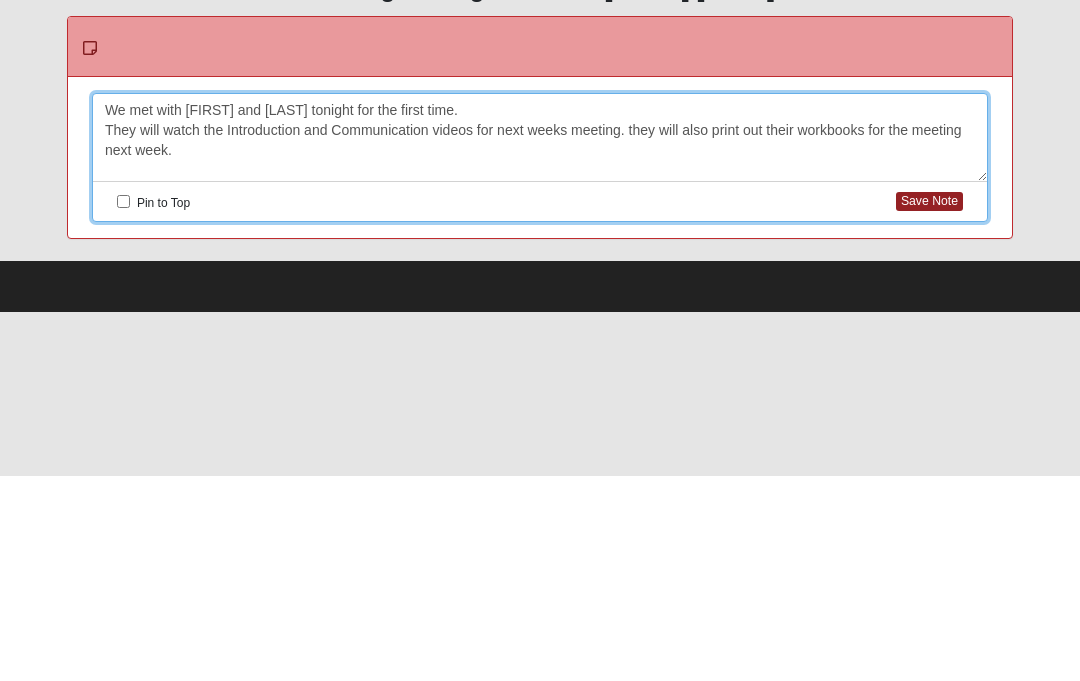 click on "Pin to Top" at bounding box center [123, 406] 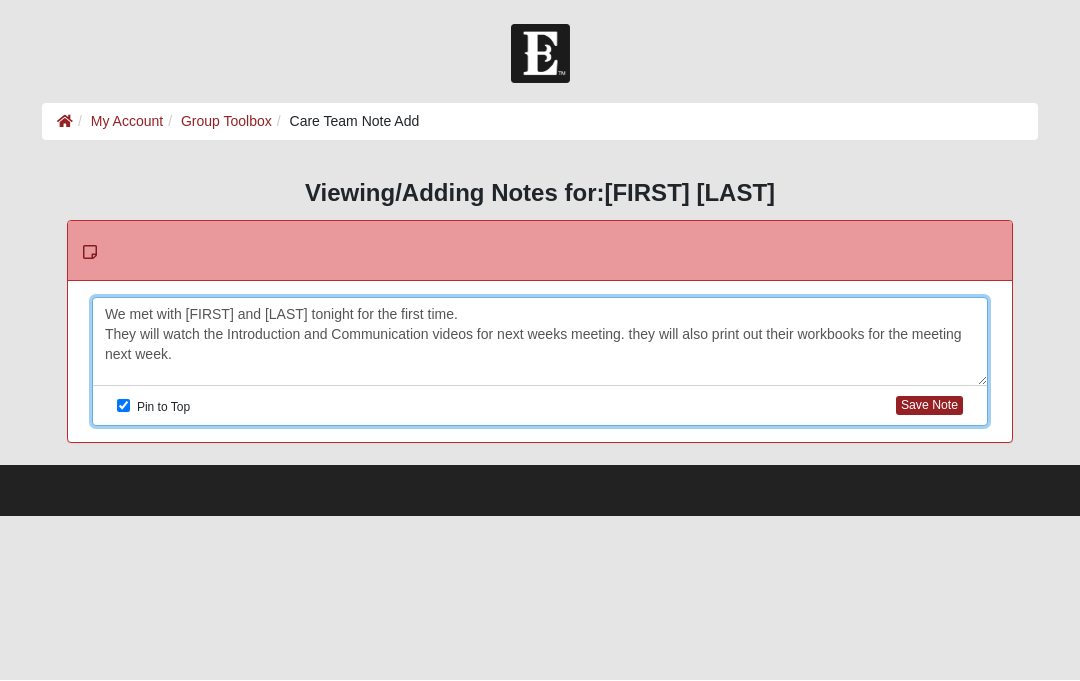 click on "Save Note" at bounding box center (929, 406) 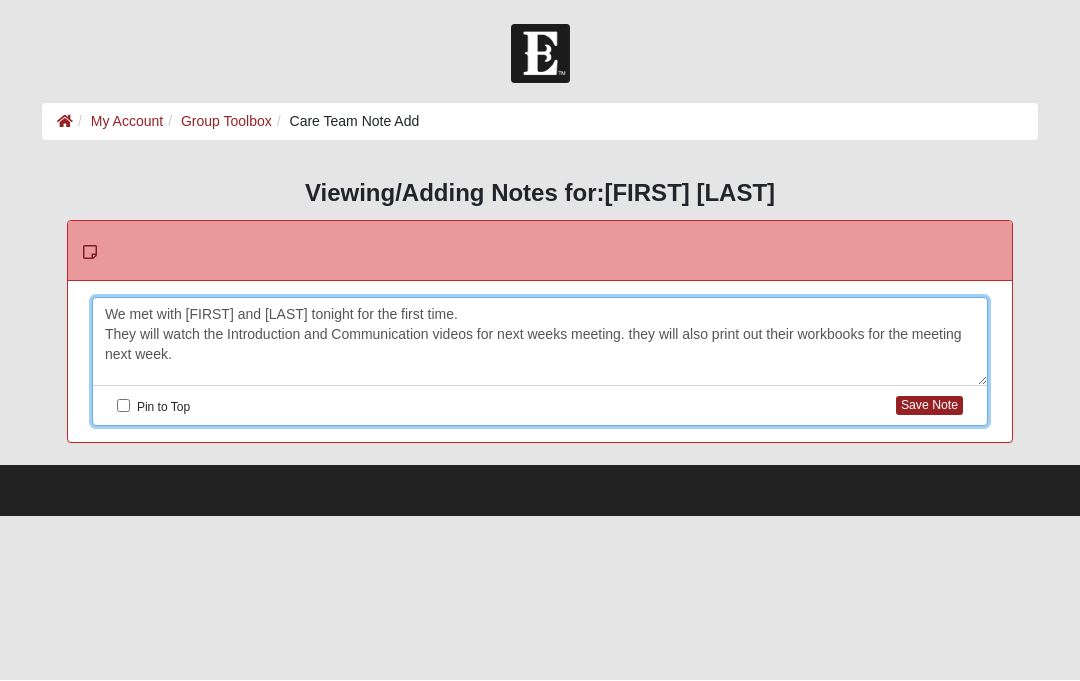 checkbox on "false" 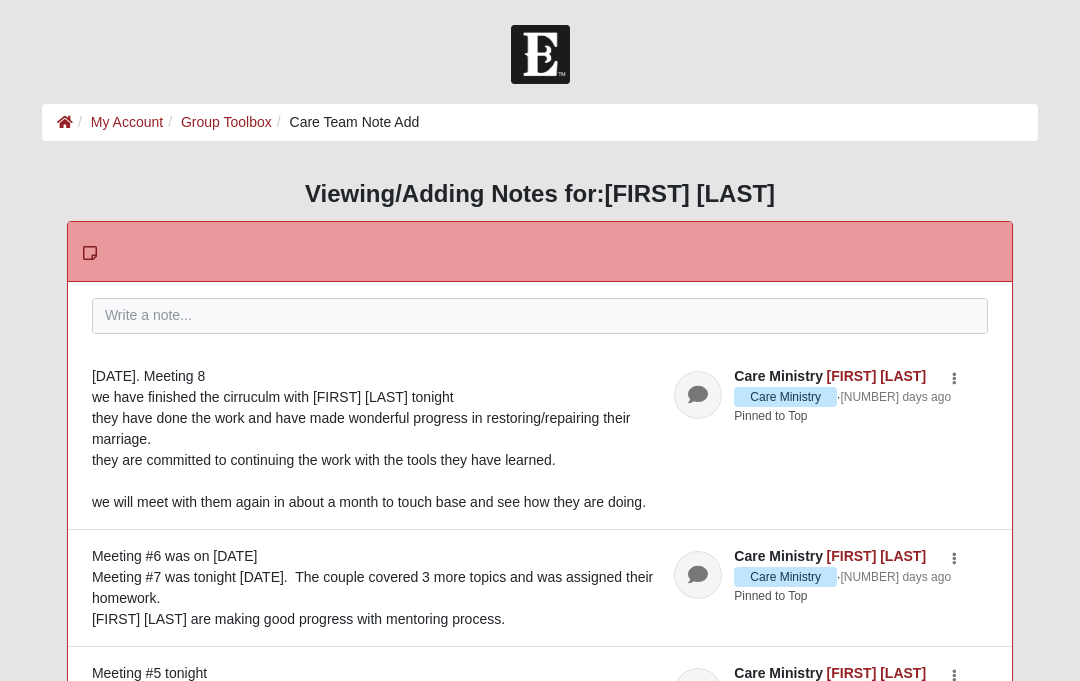 scroll, scrollTop: 0, scrollLeft: 0, axis: both 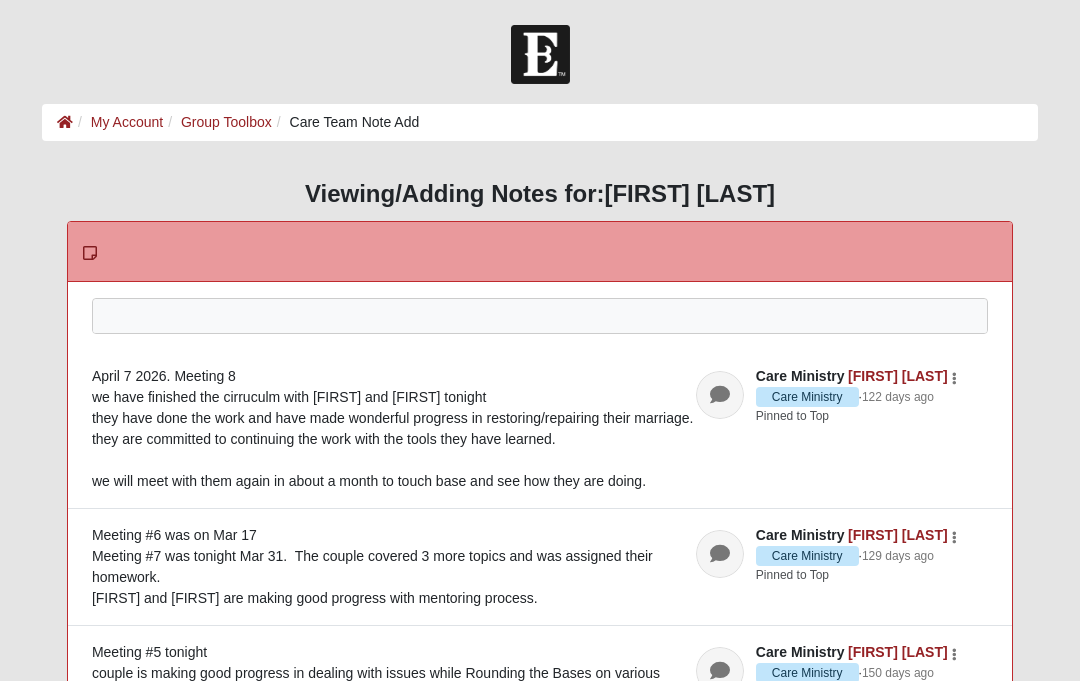 click at bounding box center [540, 343] 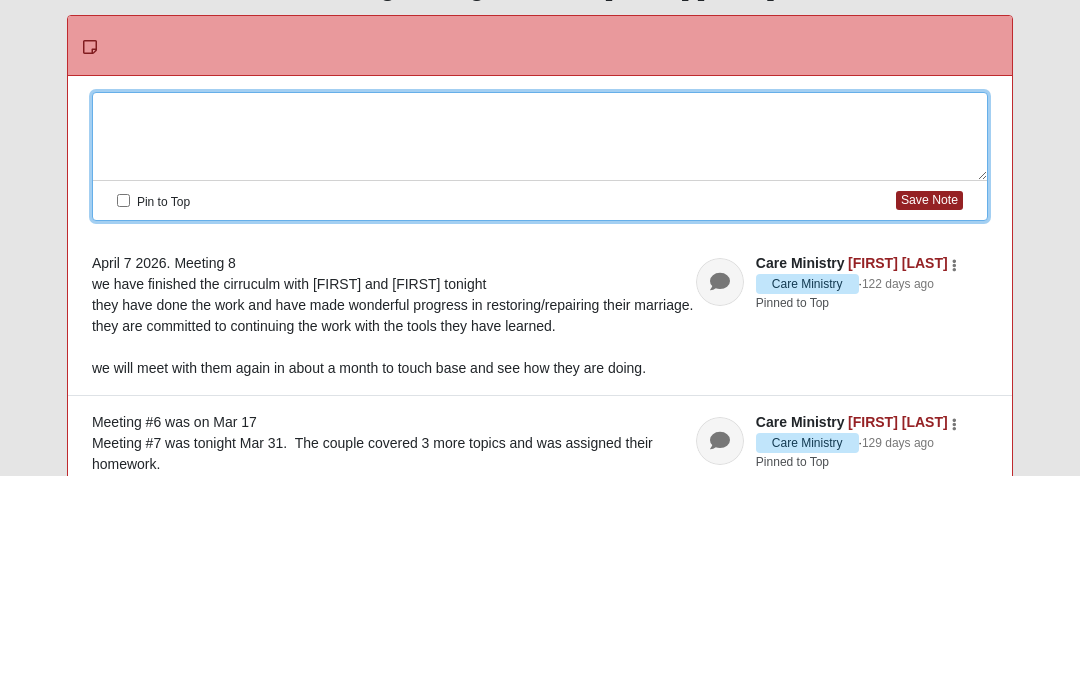 type 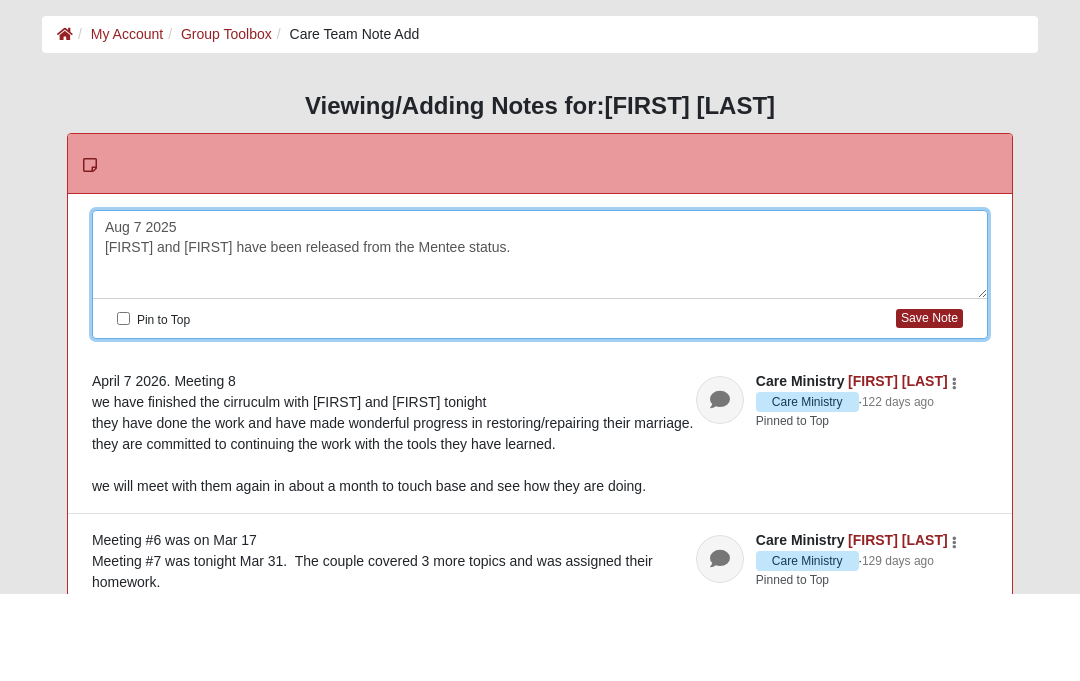 click on "Aug 7 2025
[FIRST] and [FIRST] have been released from the Mentee status." at bounding box center [540, 343] 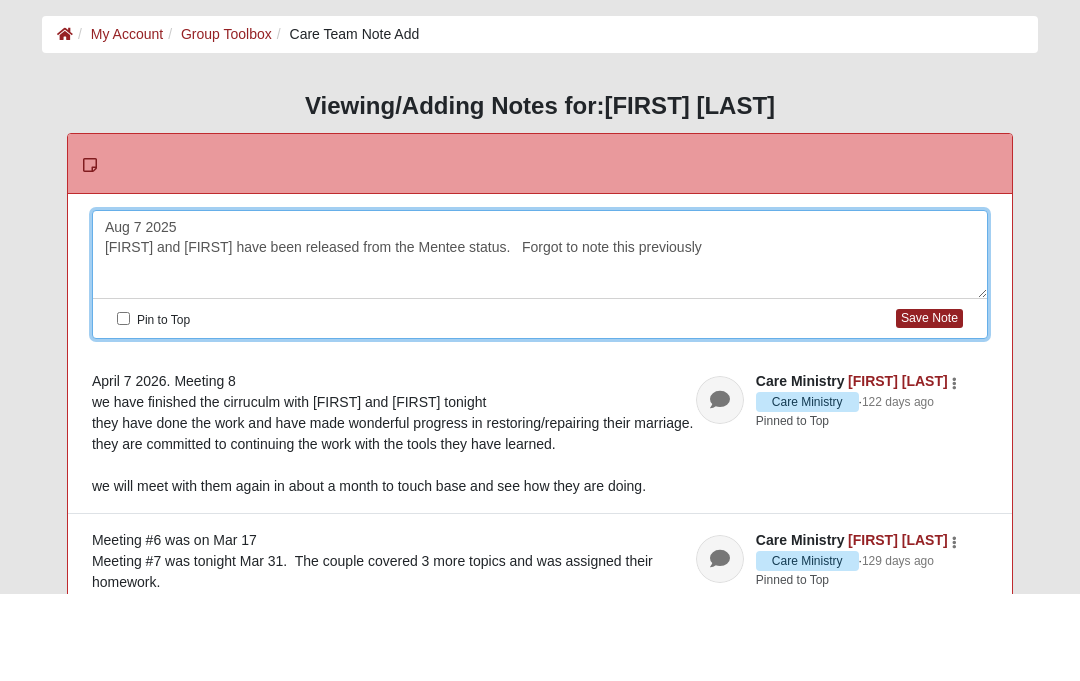 click on "Pin to Top" at bounding box center (123, 406) 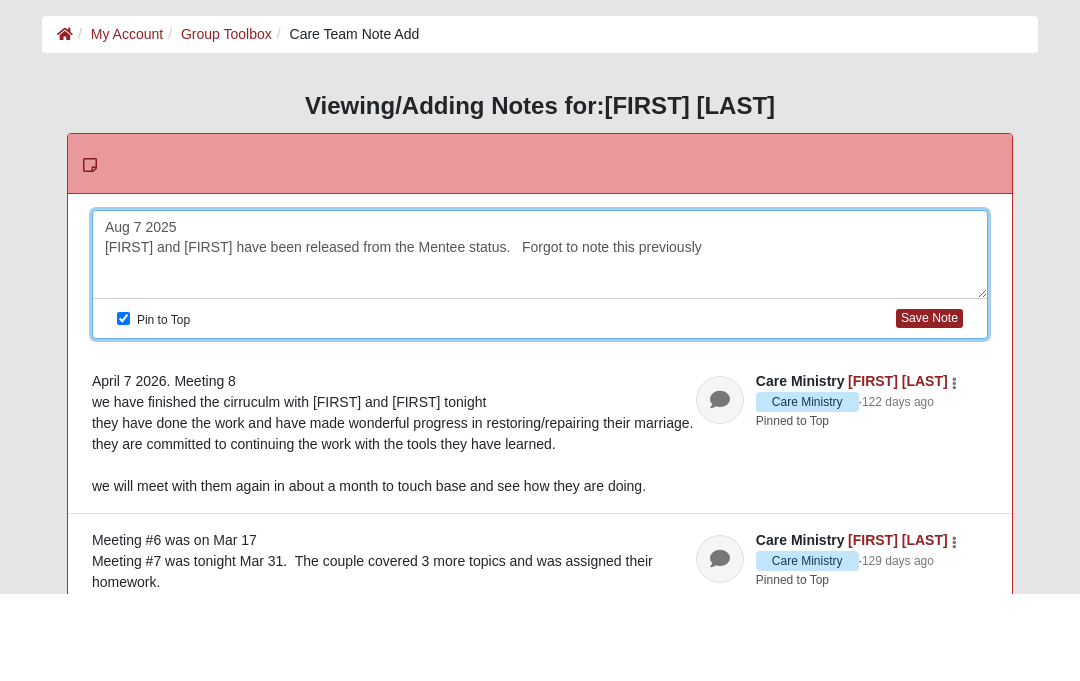 scroll, scrollTop: 88, scrollLeft: 0, axis: vertical 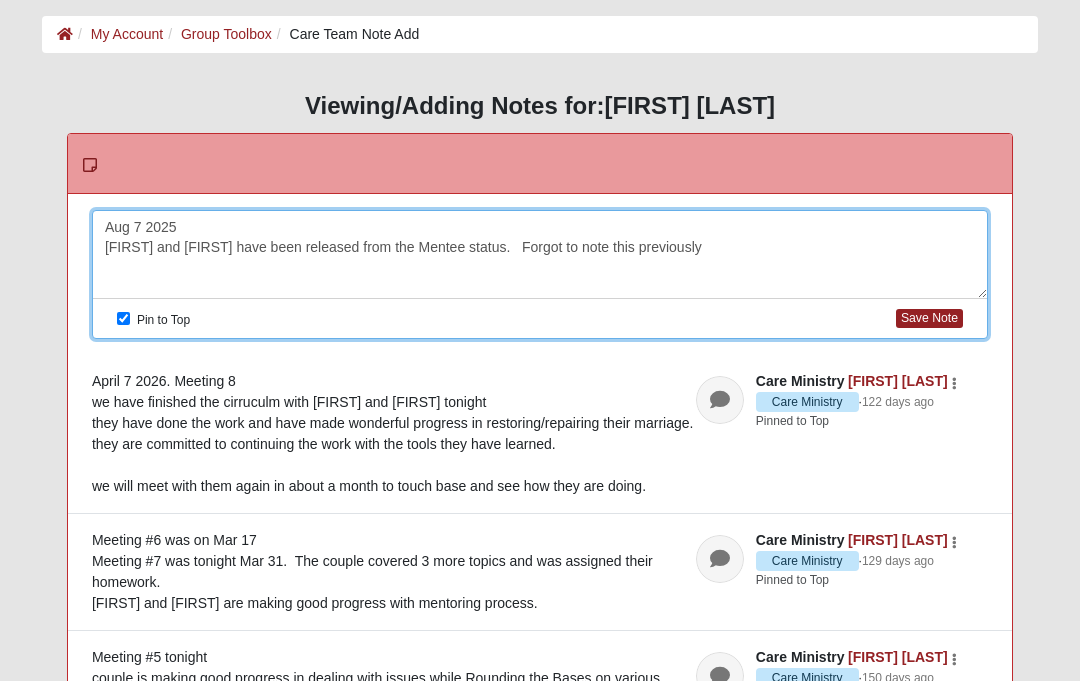 click on "Save Note" at bounding box center (929, 318) 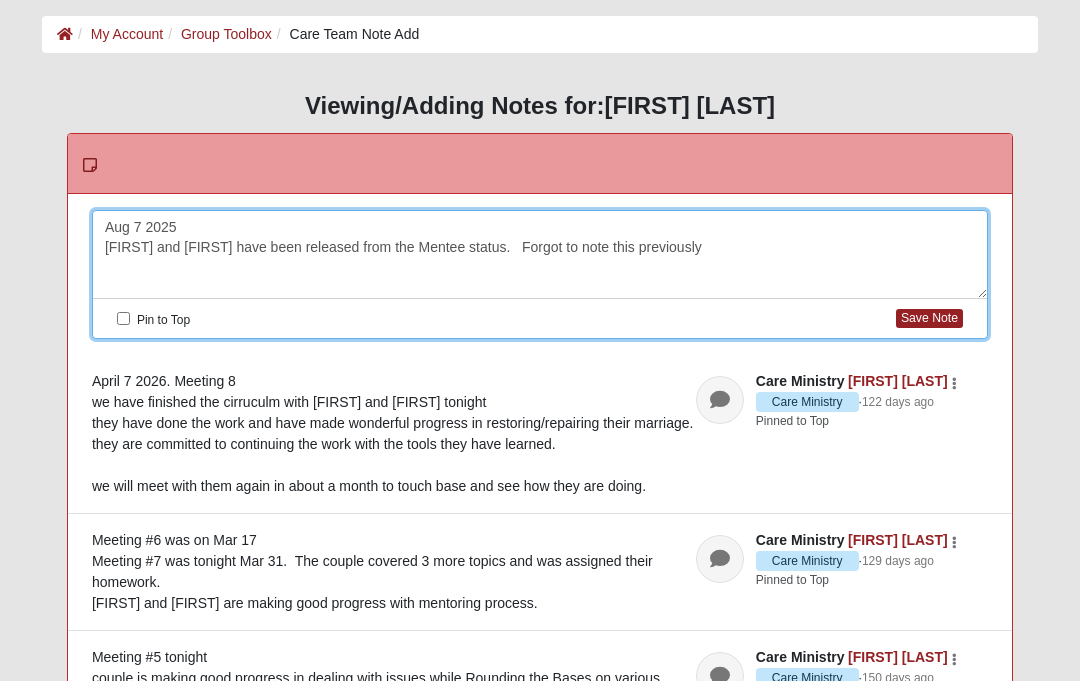 checkbox on "false" 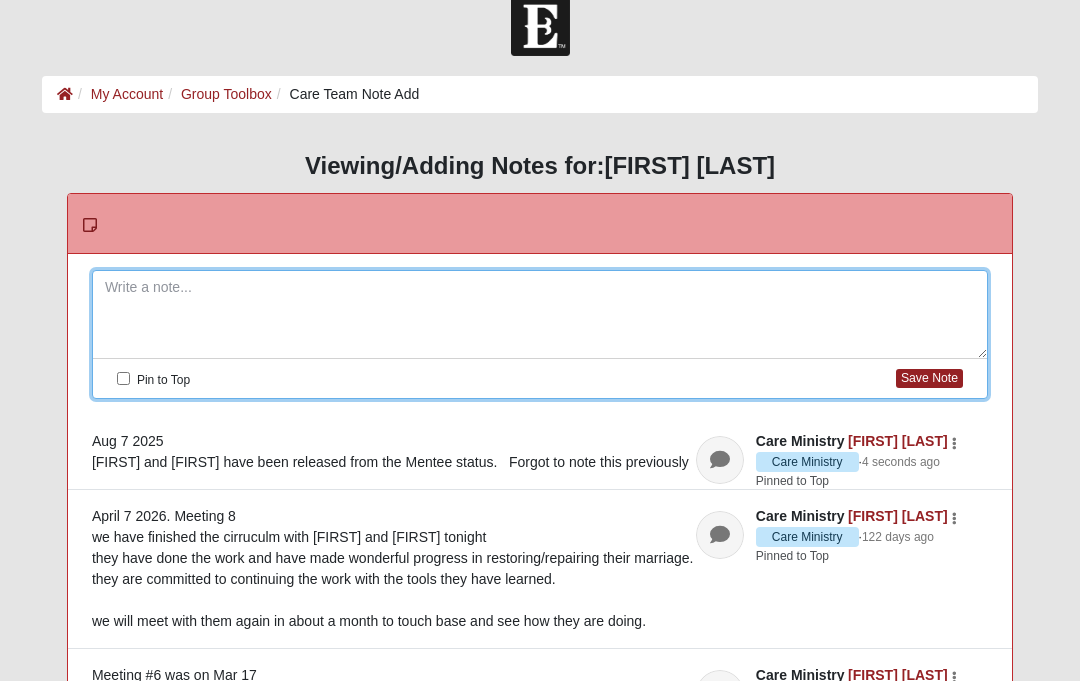 scroll, scrollTop: 0, scrollLeft: 0, axis: both 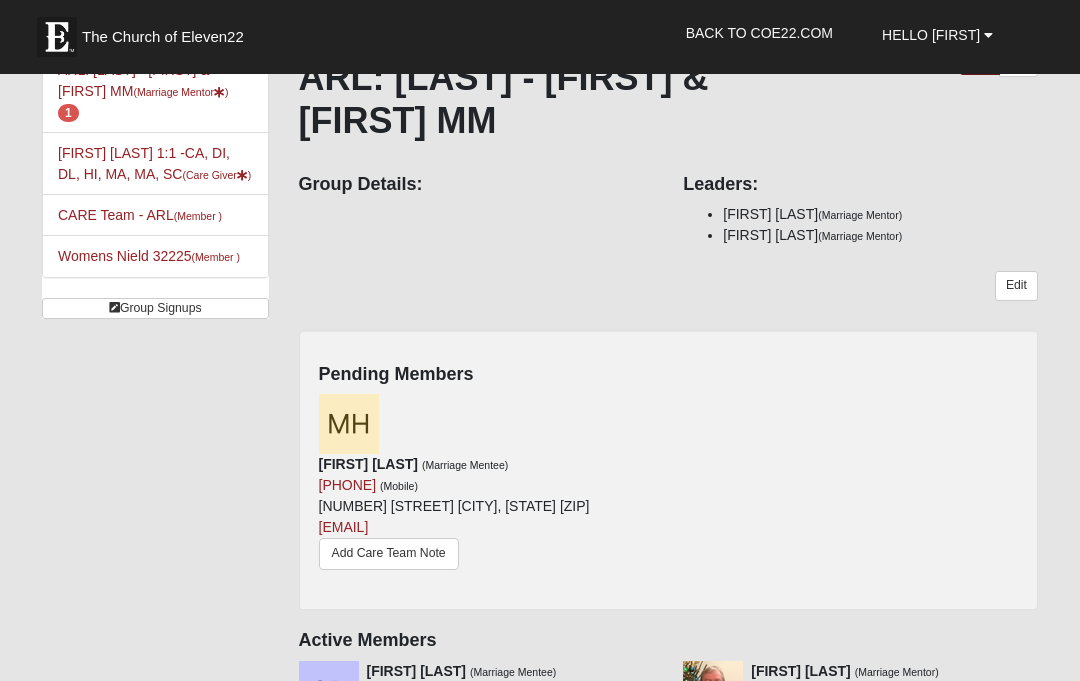 click on "Edit" at bounding box center [1016, 285] 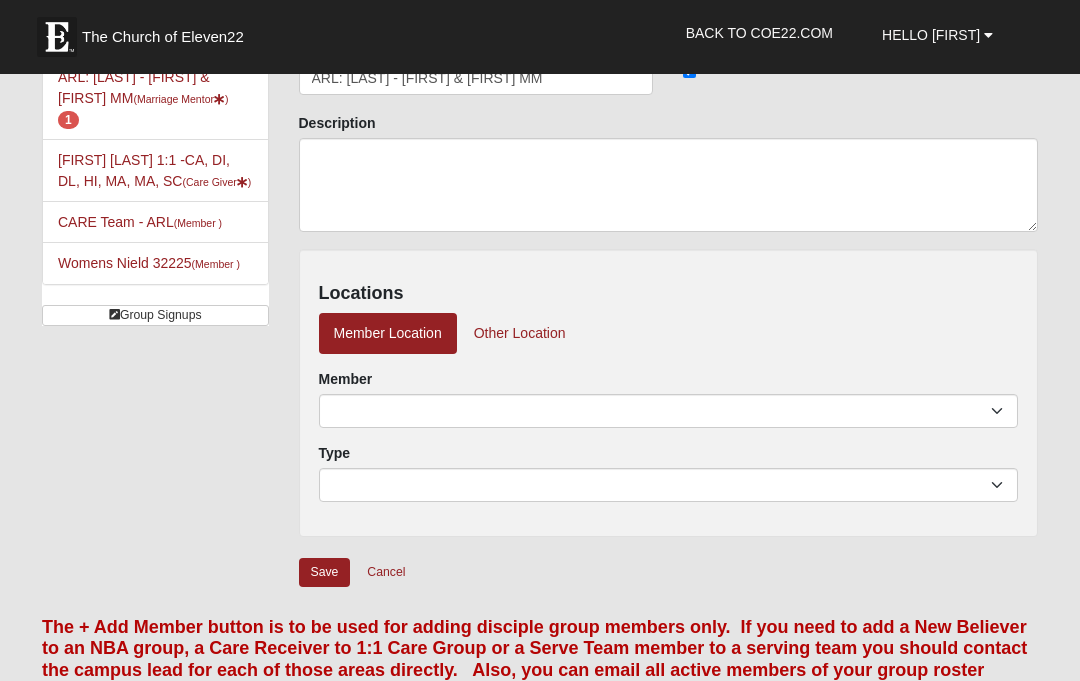 scroll, scrollTop: 130, scrollLeft: 0, axis: vertical 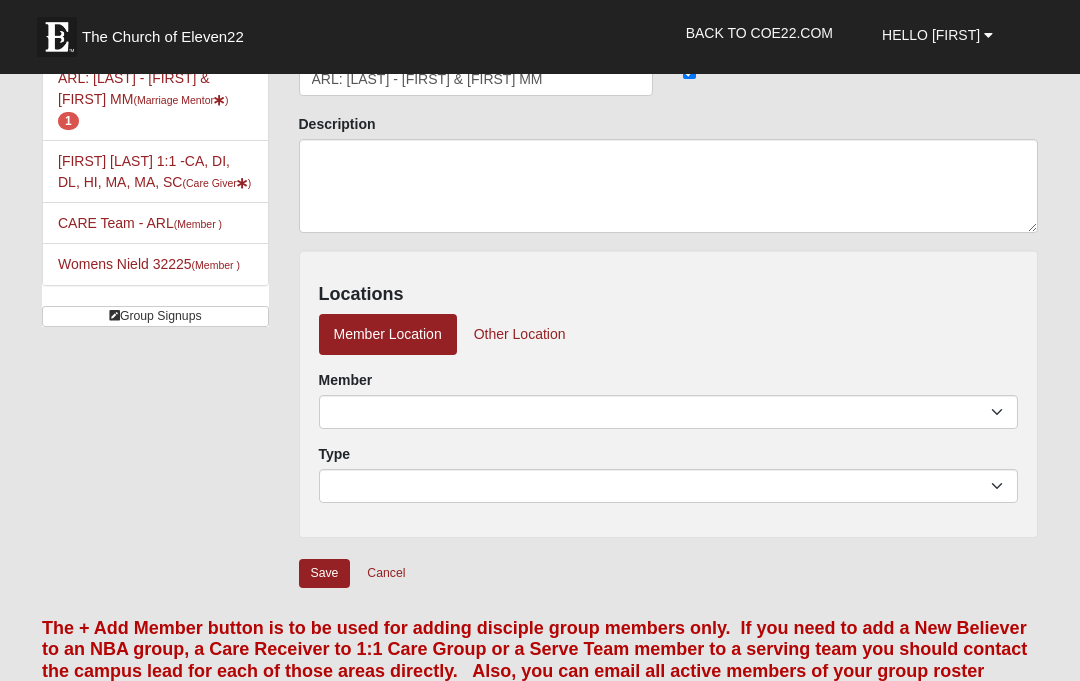 click on "Cancel" at bounding box center (386, 573) 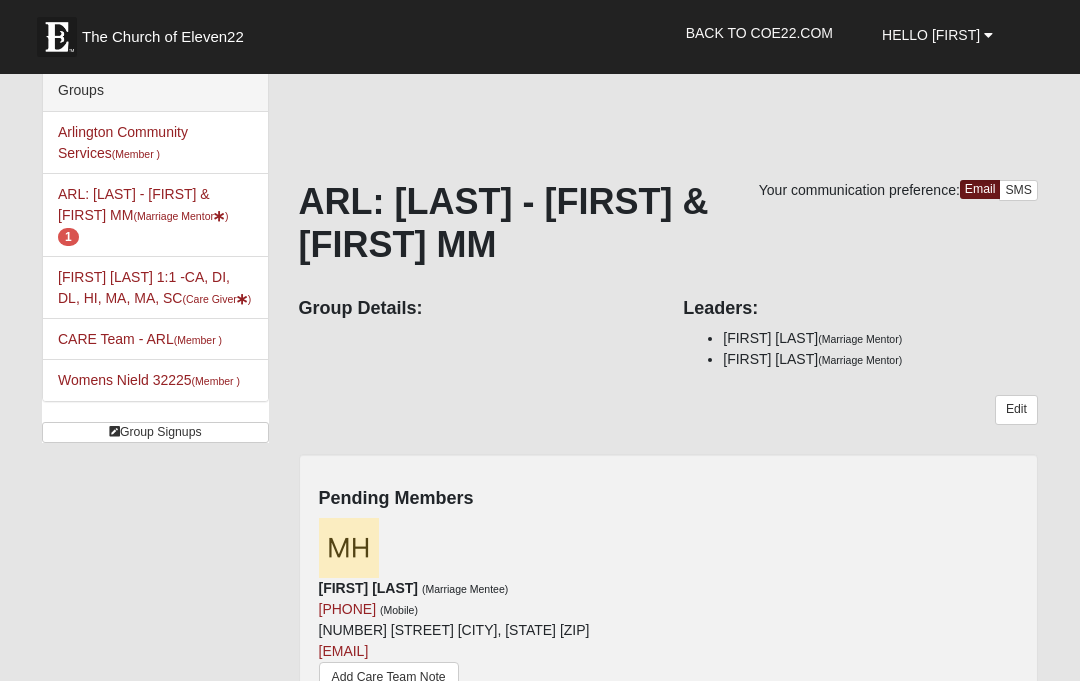 scroll, scrollTop: 0, scrollLeft: 0, axis: both 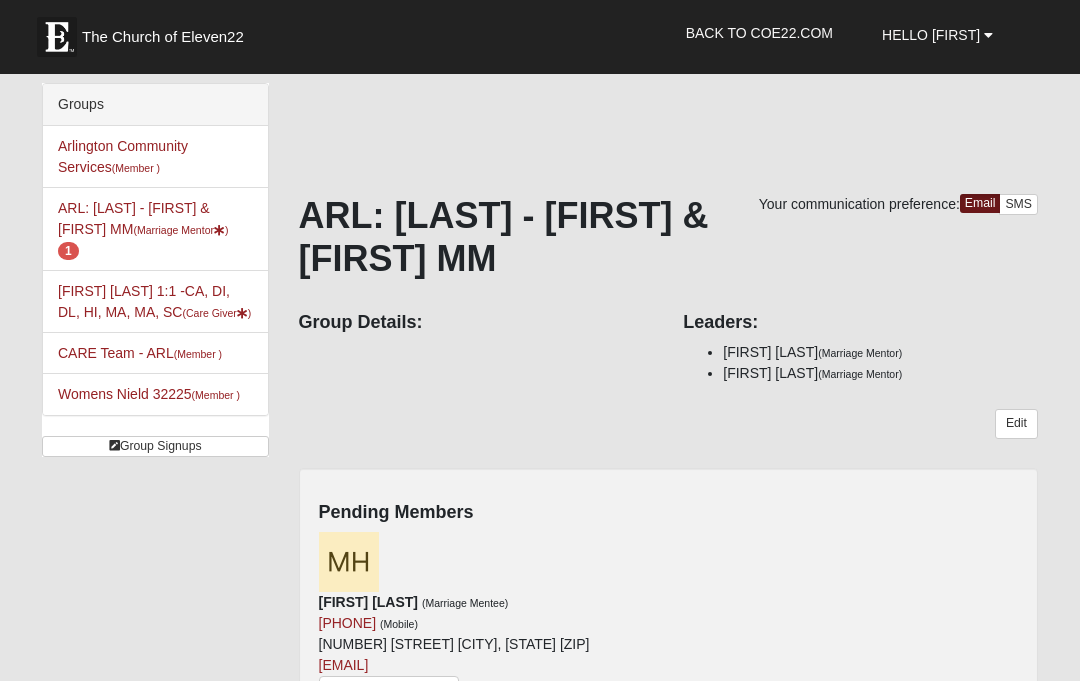 click on "Hello [FIRST]" at bounding box center [931, 35] 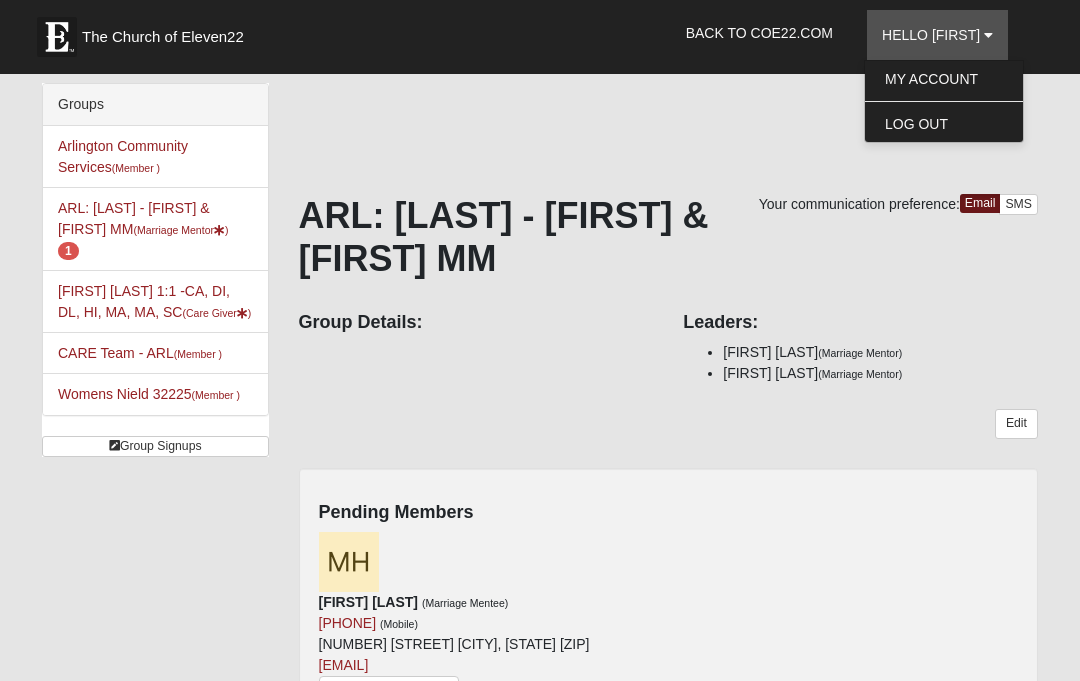 click on "Log Out" at bounding box center [944, 124] 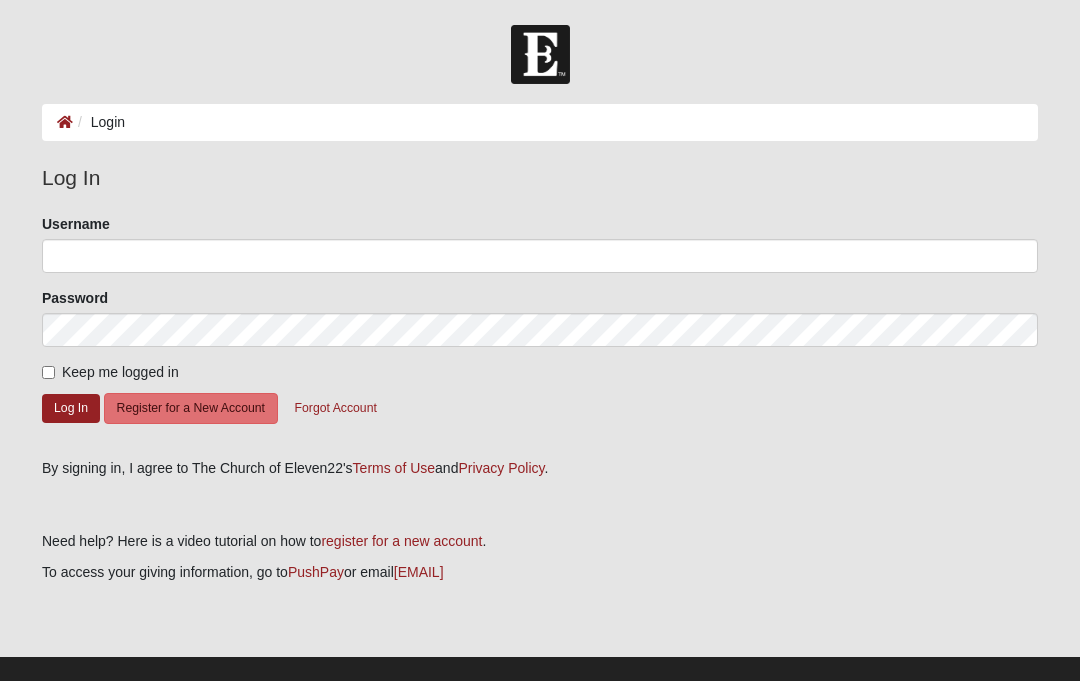 scroll, scrollTop: 0, scrollLeft: 0, axis: both 